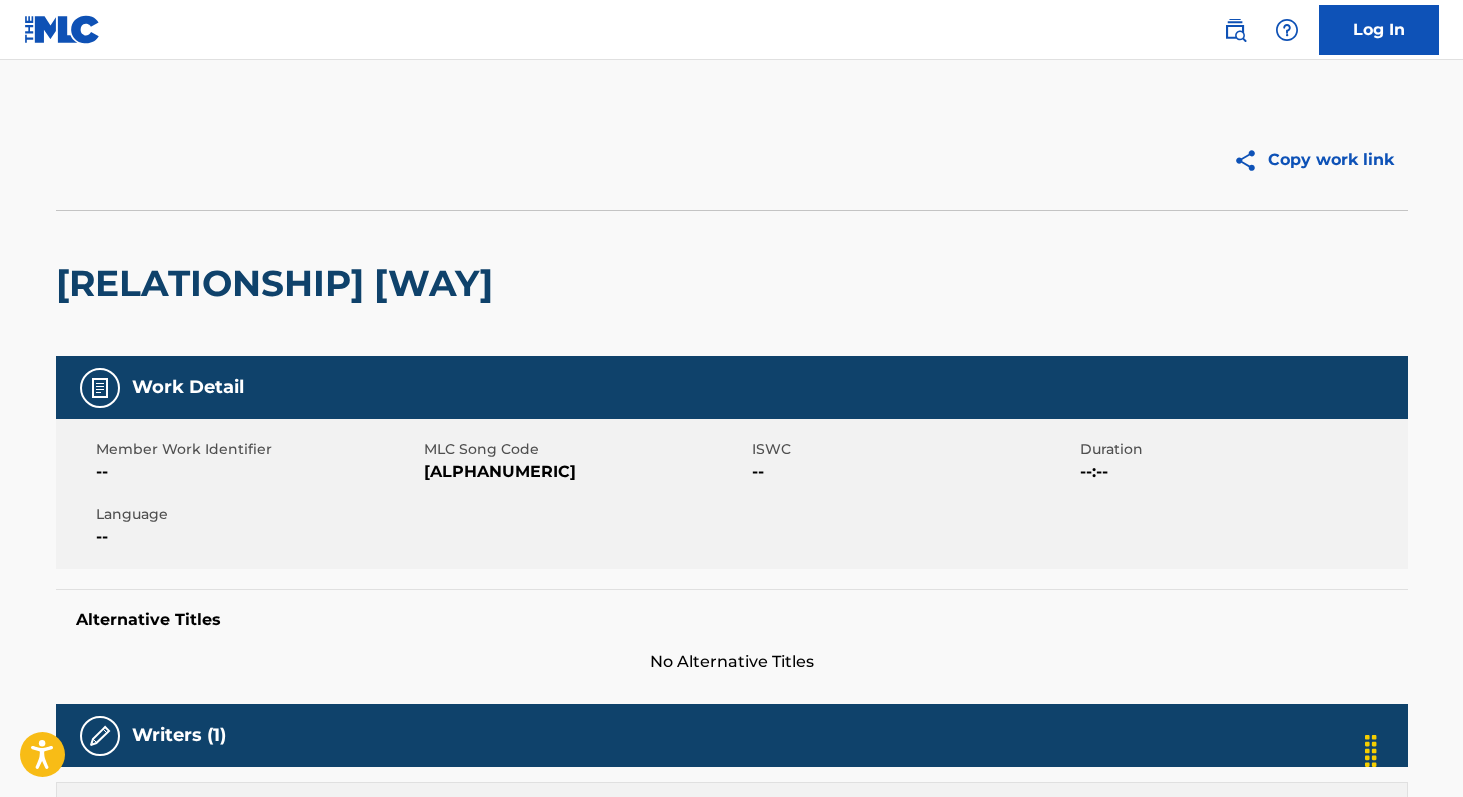 scroll, scrollTop: 0, scrollLeft: 0, axis: both 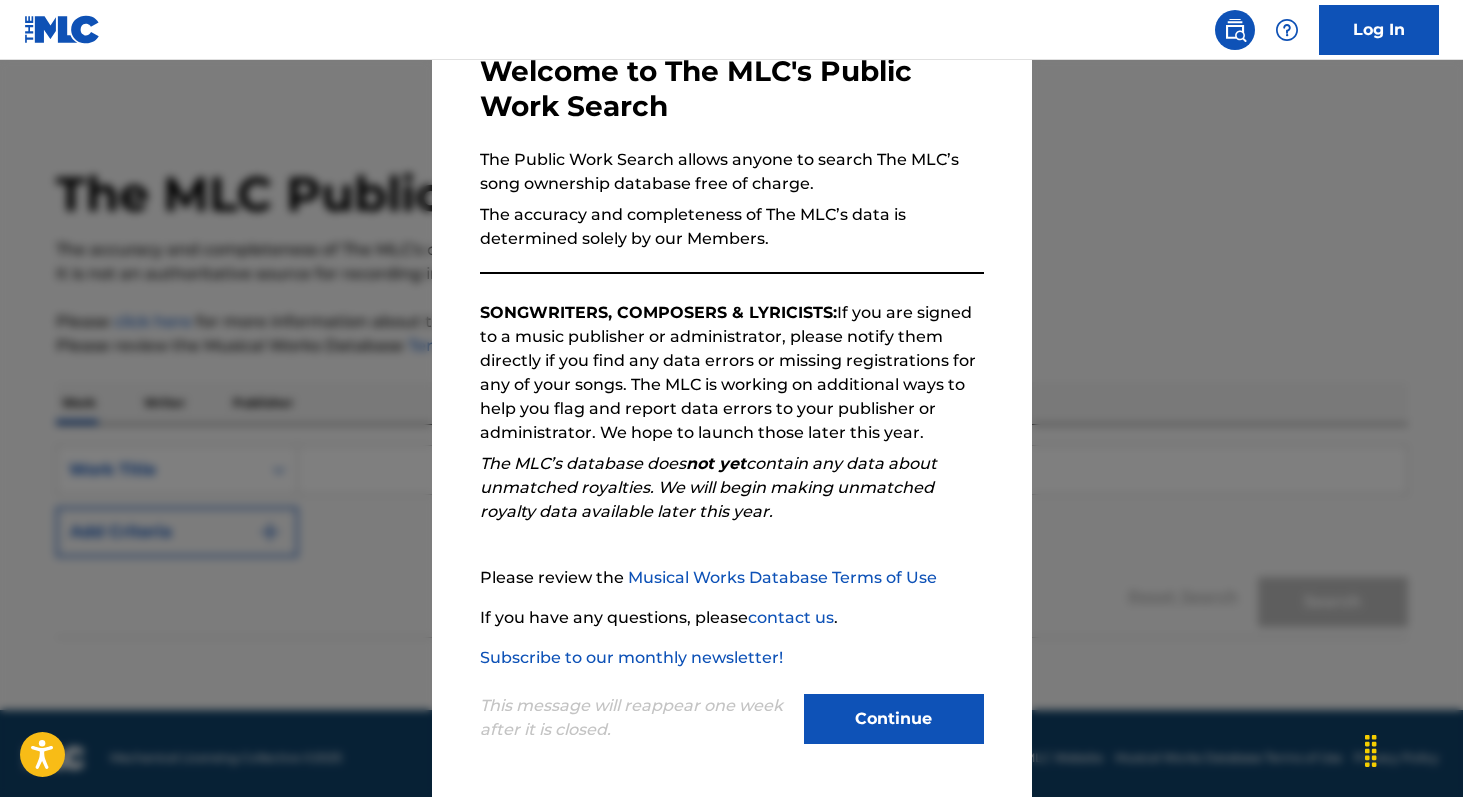 click on "Continue" at bounding box center [894, 719] 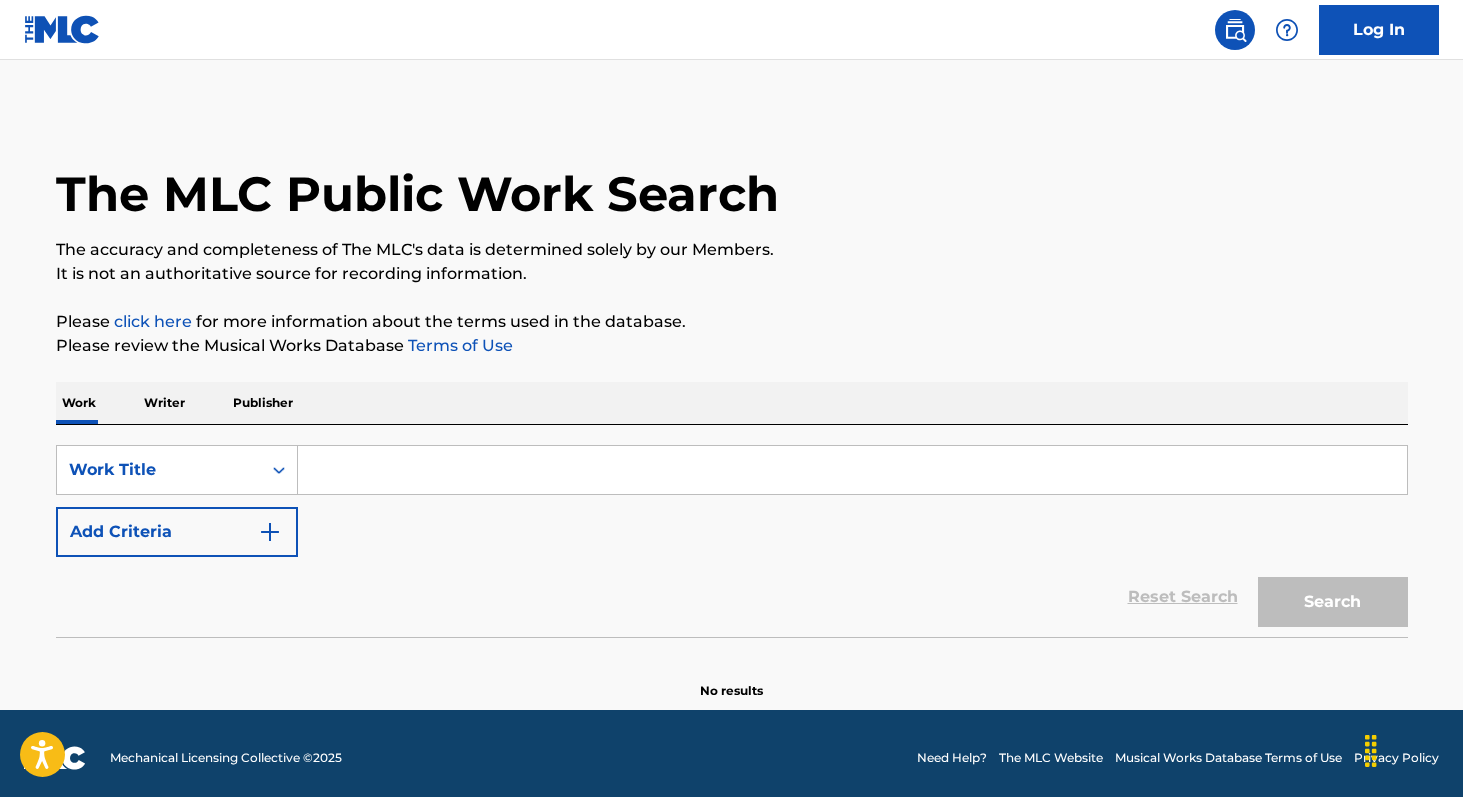 paste on "That Glad Reunion Day" 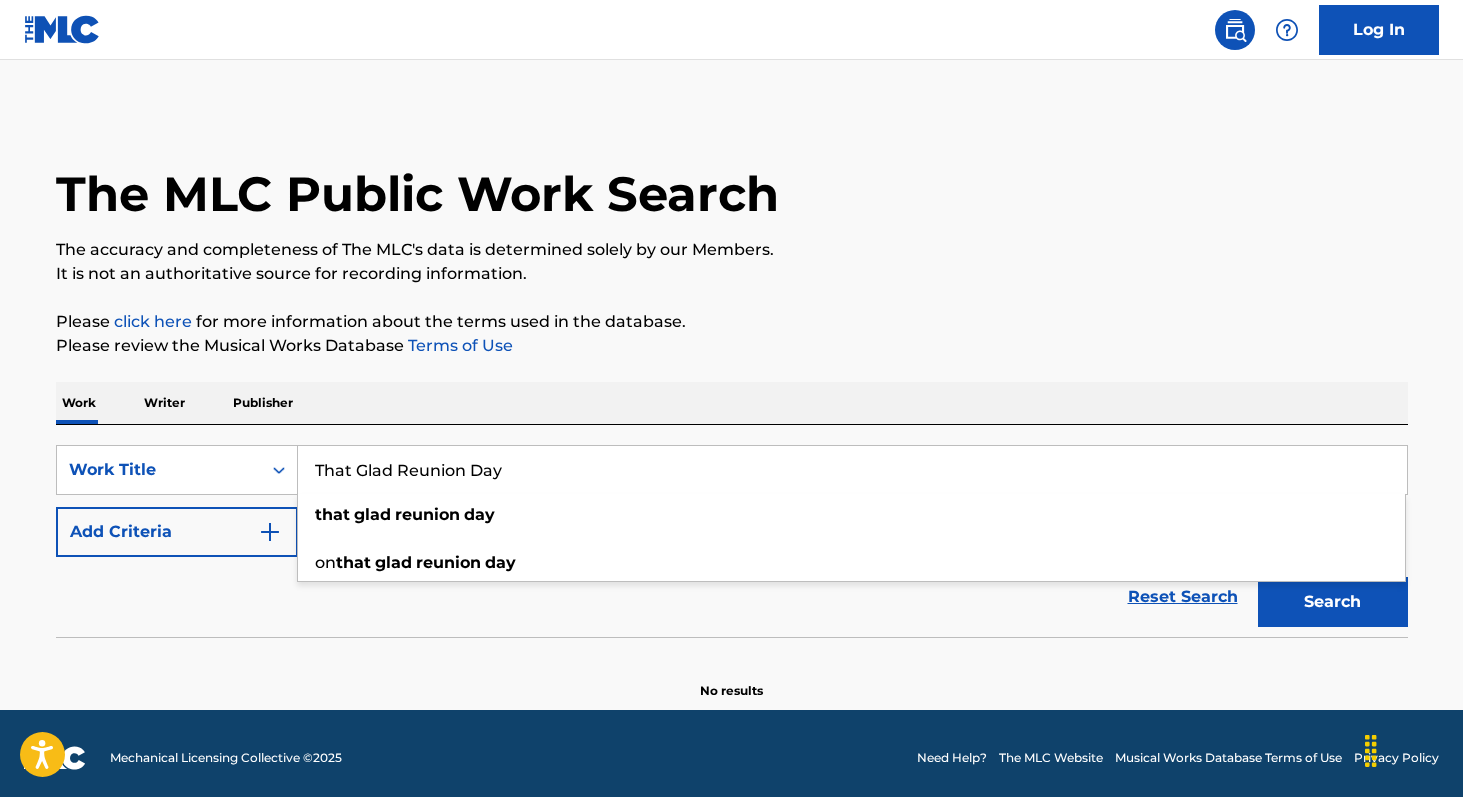 type on "That Glad Reunion Day" 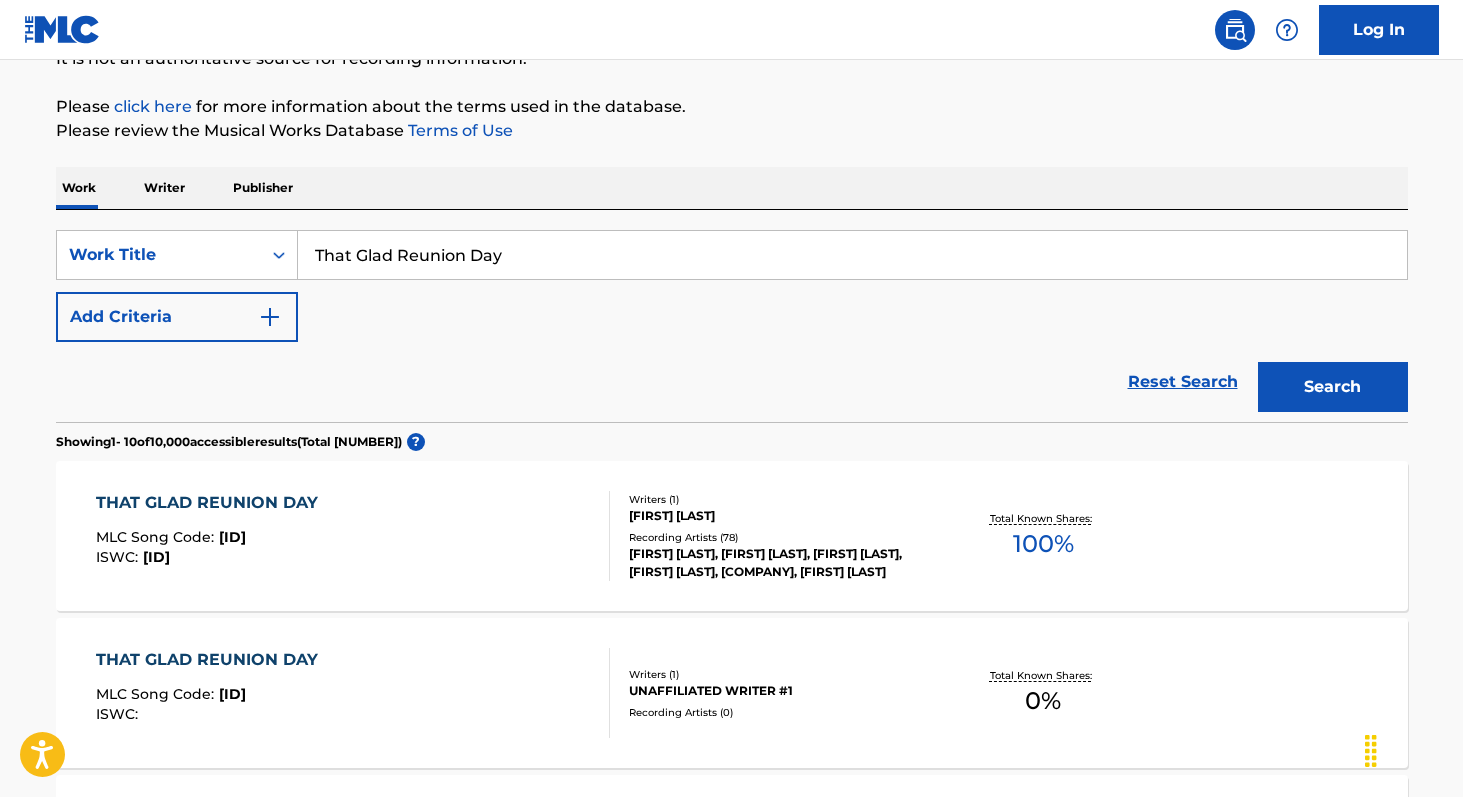 scroll, scrollTop: 217, scrollLeft: 0, axis: vertical 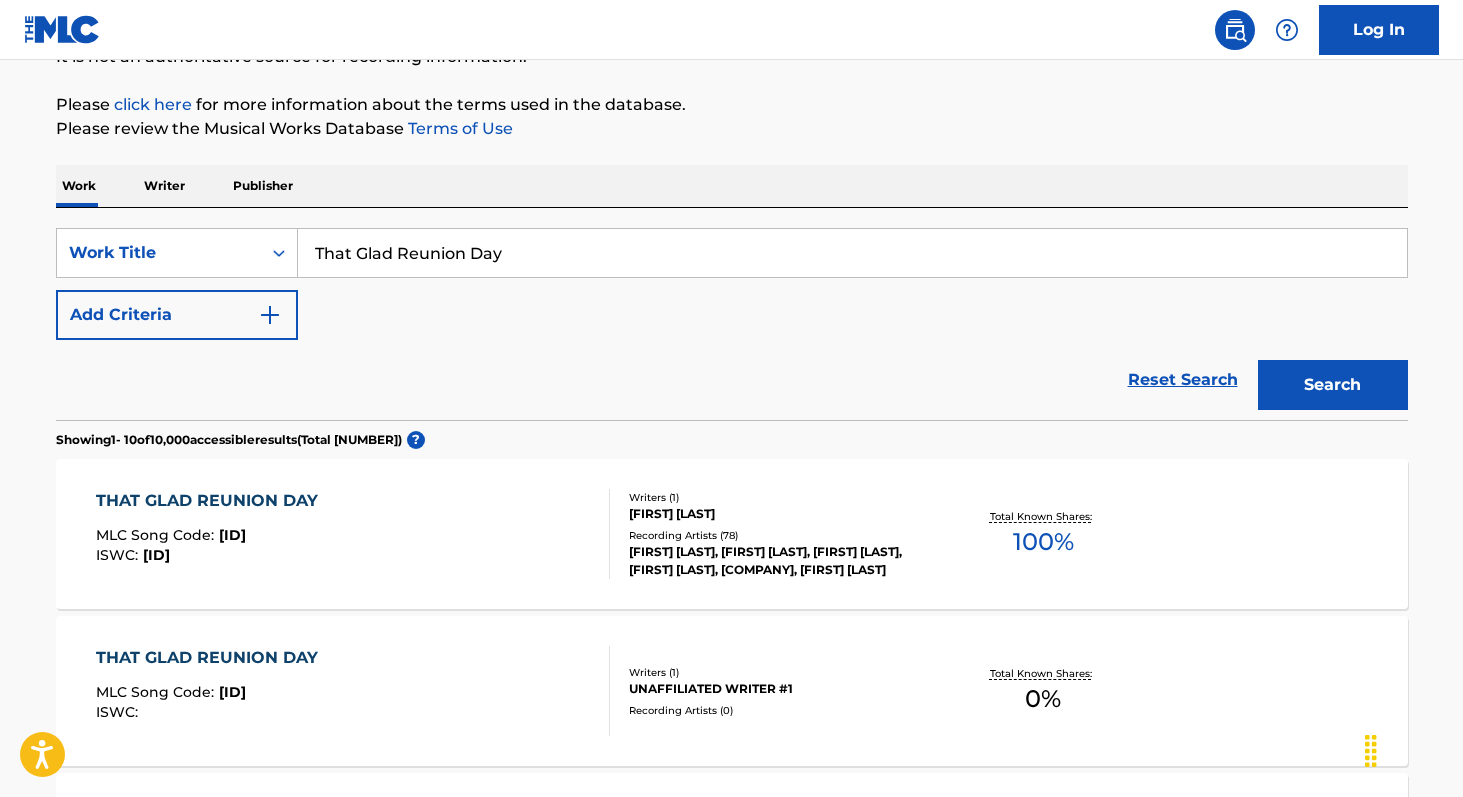 click on "MLC Song Code : [ID] ISWC : T[NUMBER]" at bounding box center (353, 534) 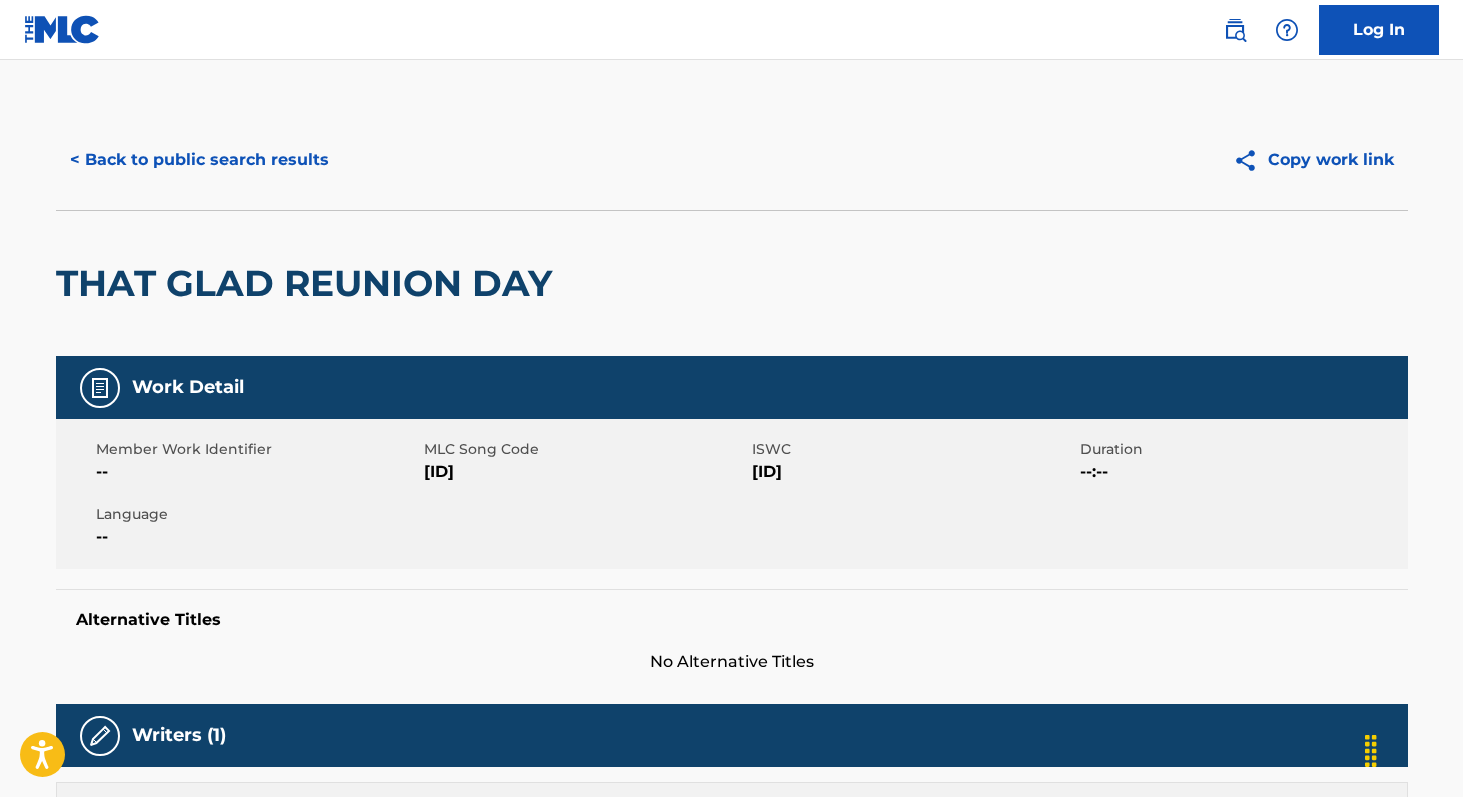 drag, startPoint x: 894, startPoint y: 474, endPoint x: 761, endPoint y: 478, distance: 133.06013 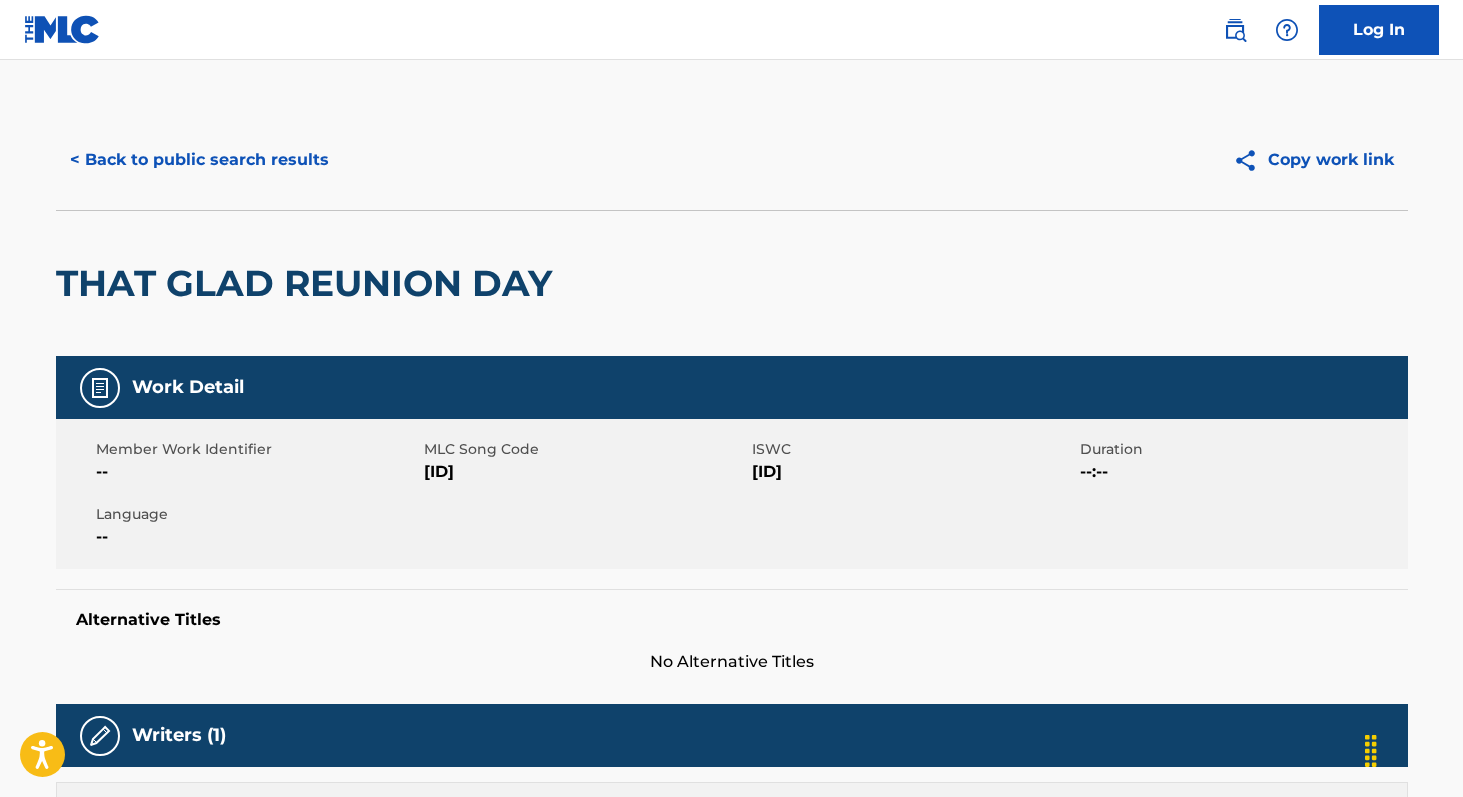 copy on "[ID]" 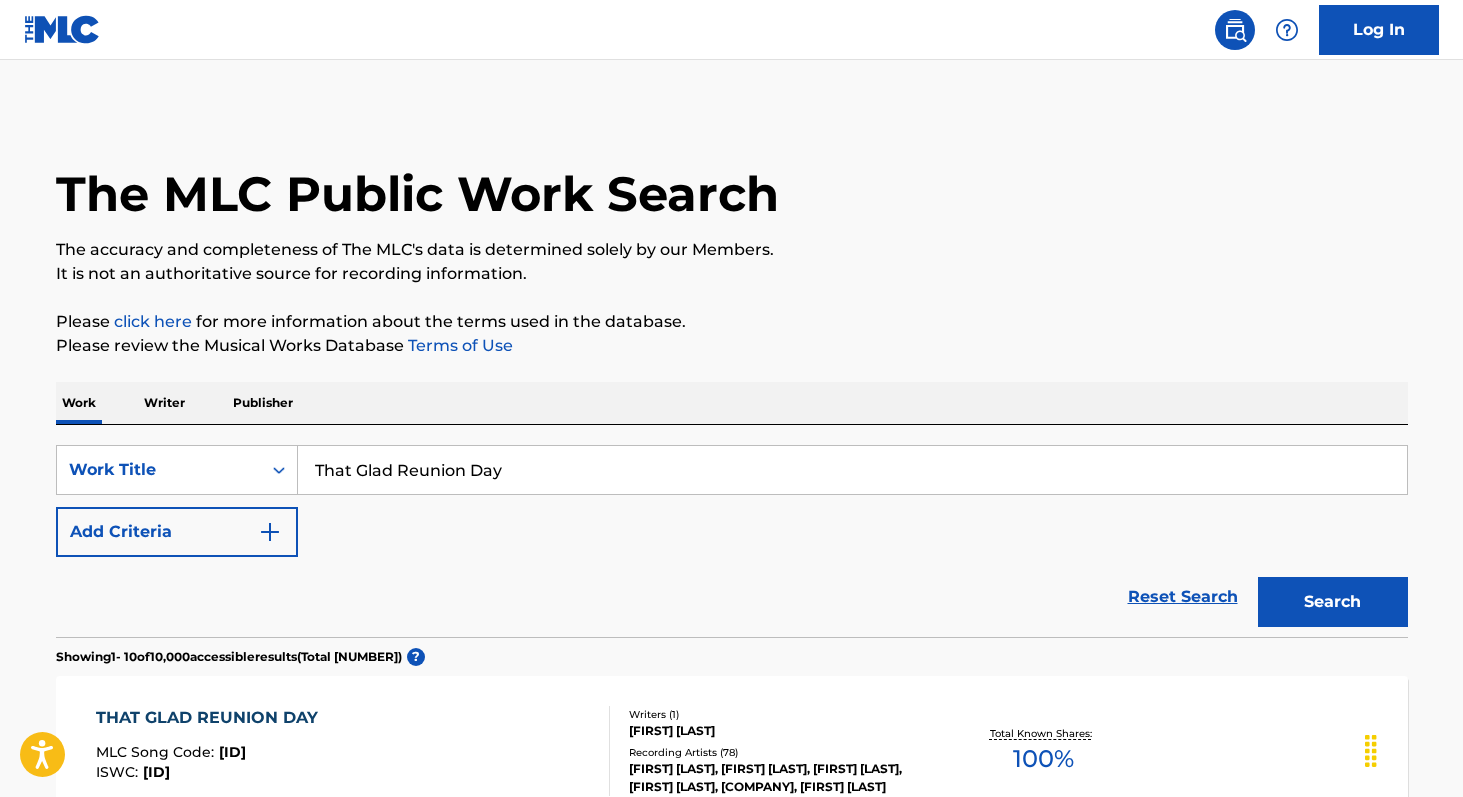 scroll, scrollTop: 217, scrollLeft: 0, axis: vertical 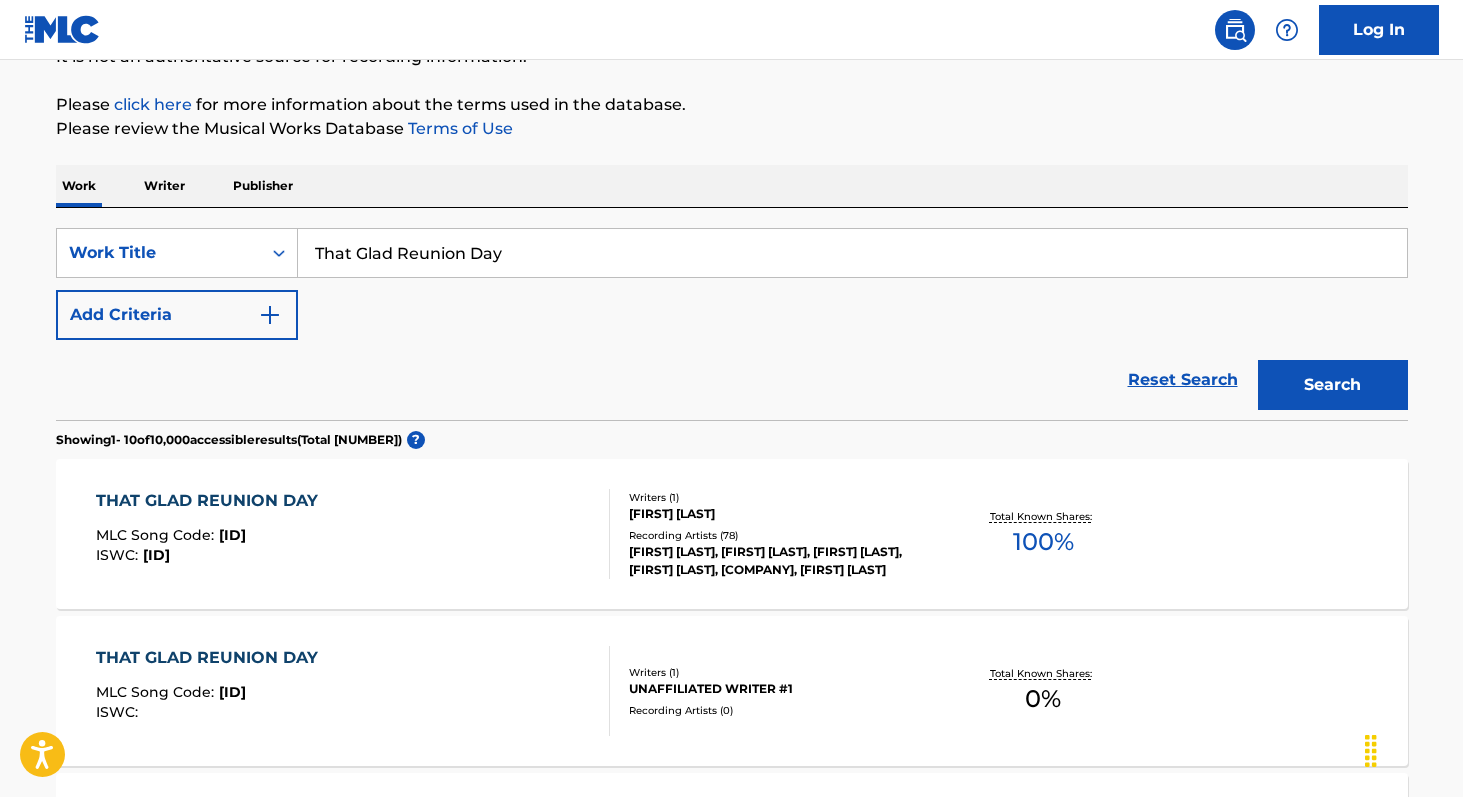 click on "Reset Search" at bounding box center (1183, 380) 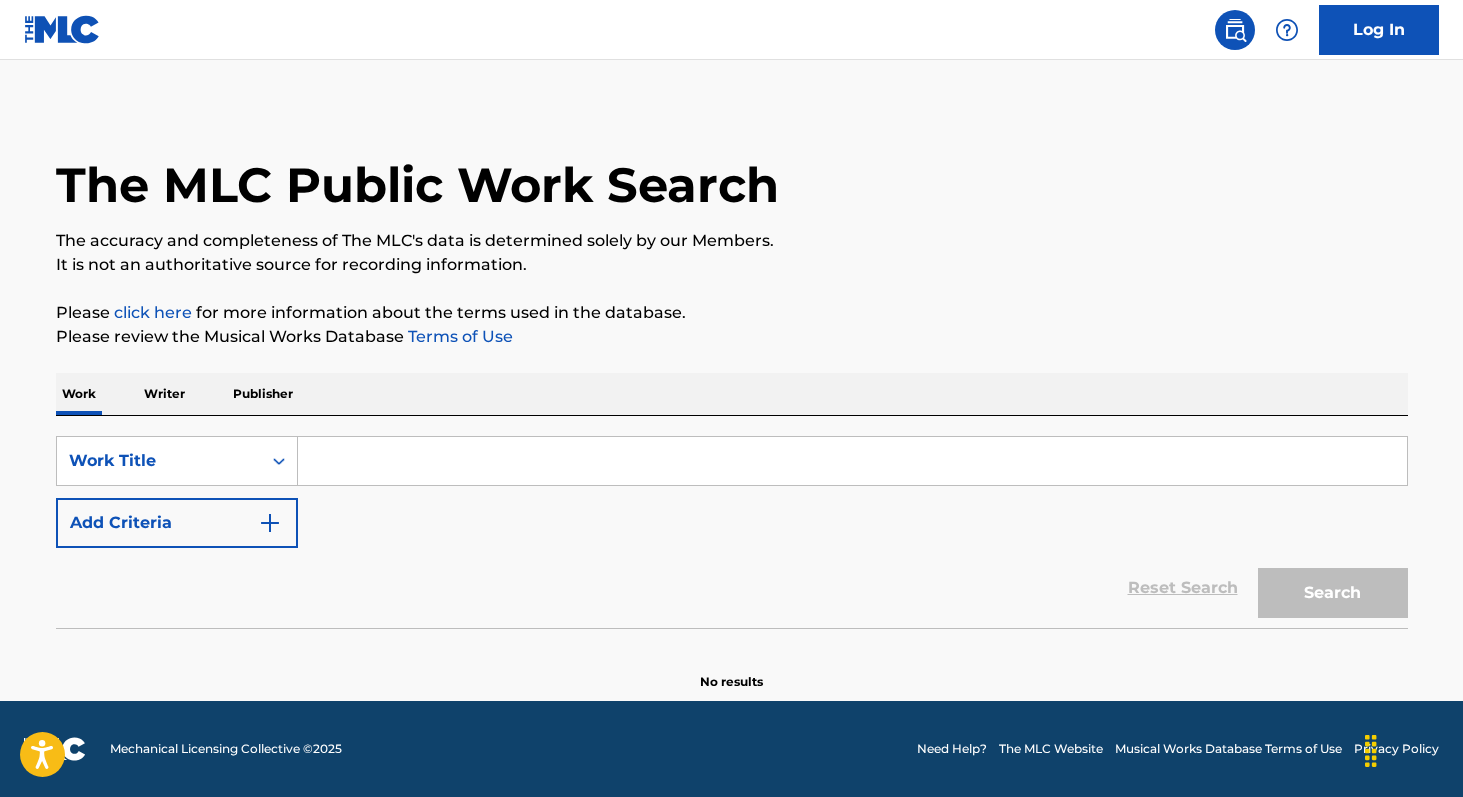 scroll, scrollTop: 0, scrollLeft: 0, axis: both 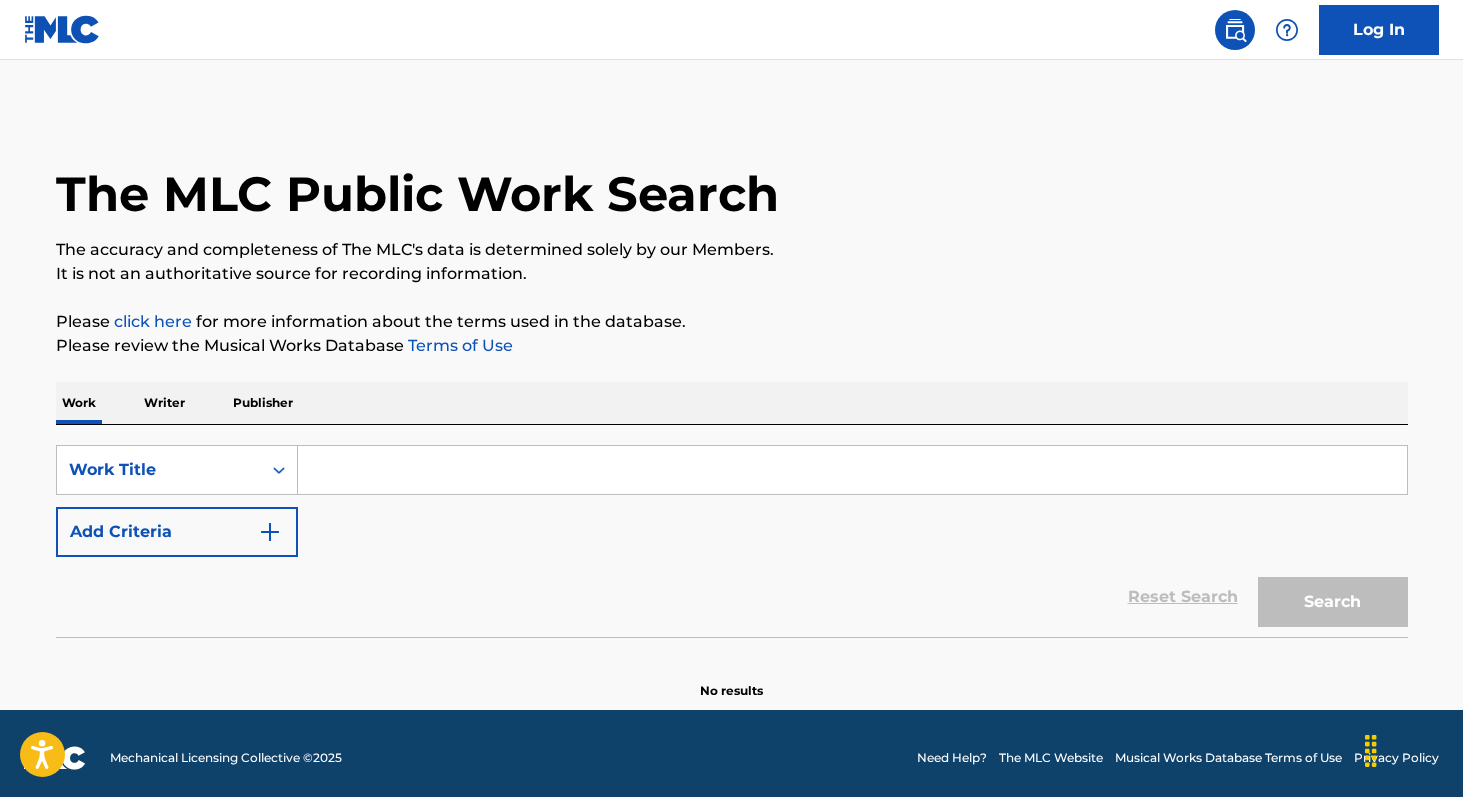paste on "Maybe it's you, Maybe it's Me" 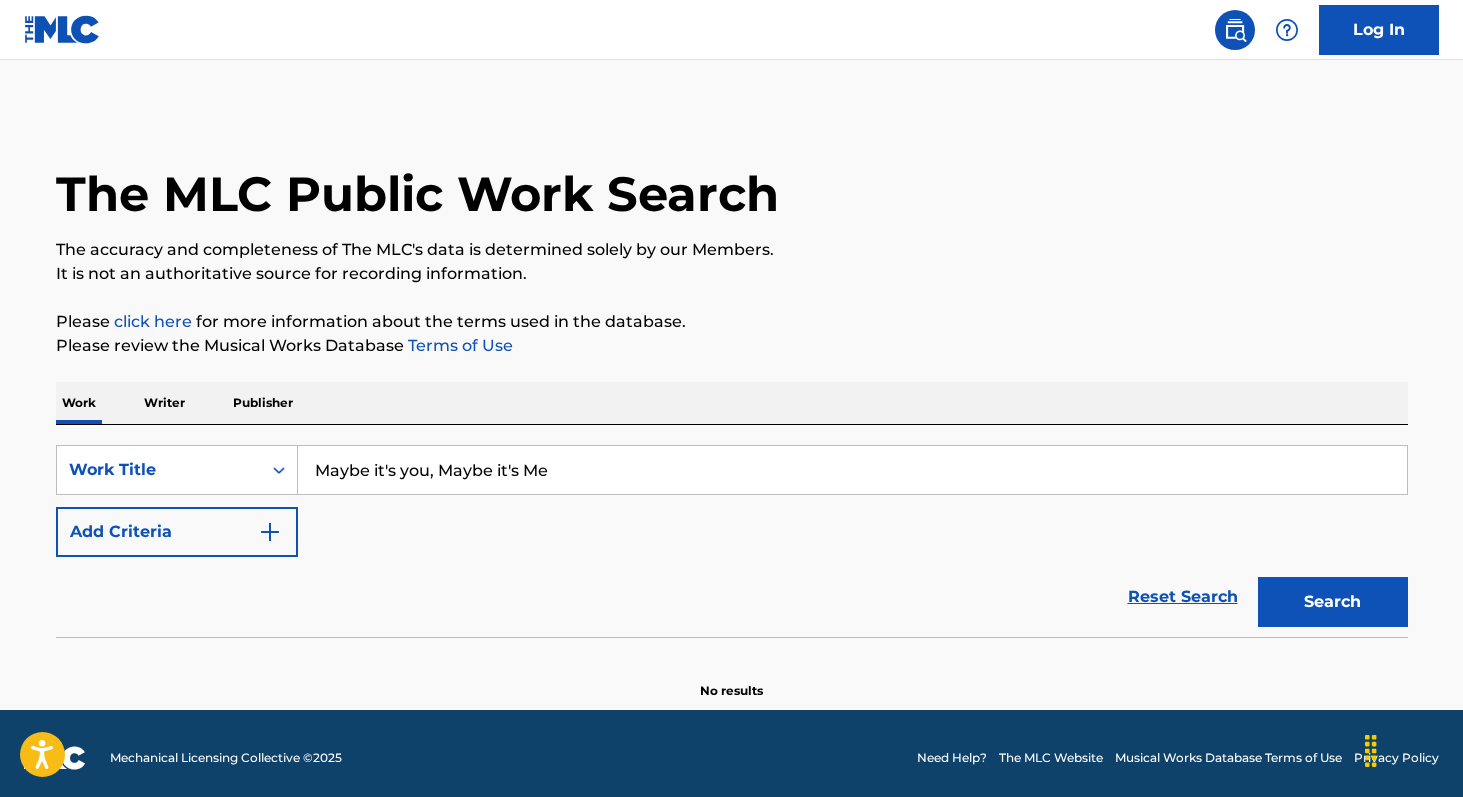 type on "Maybe it's you, Maybe it's Me" 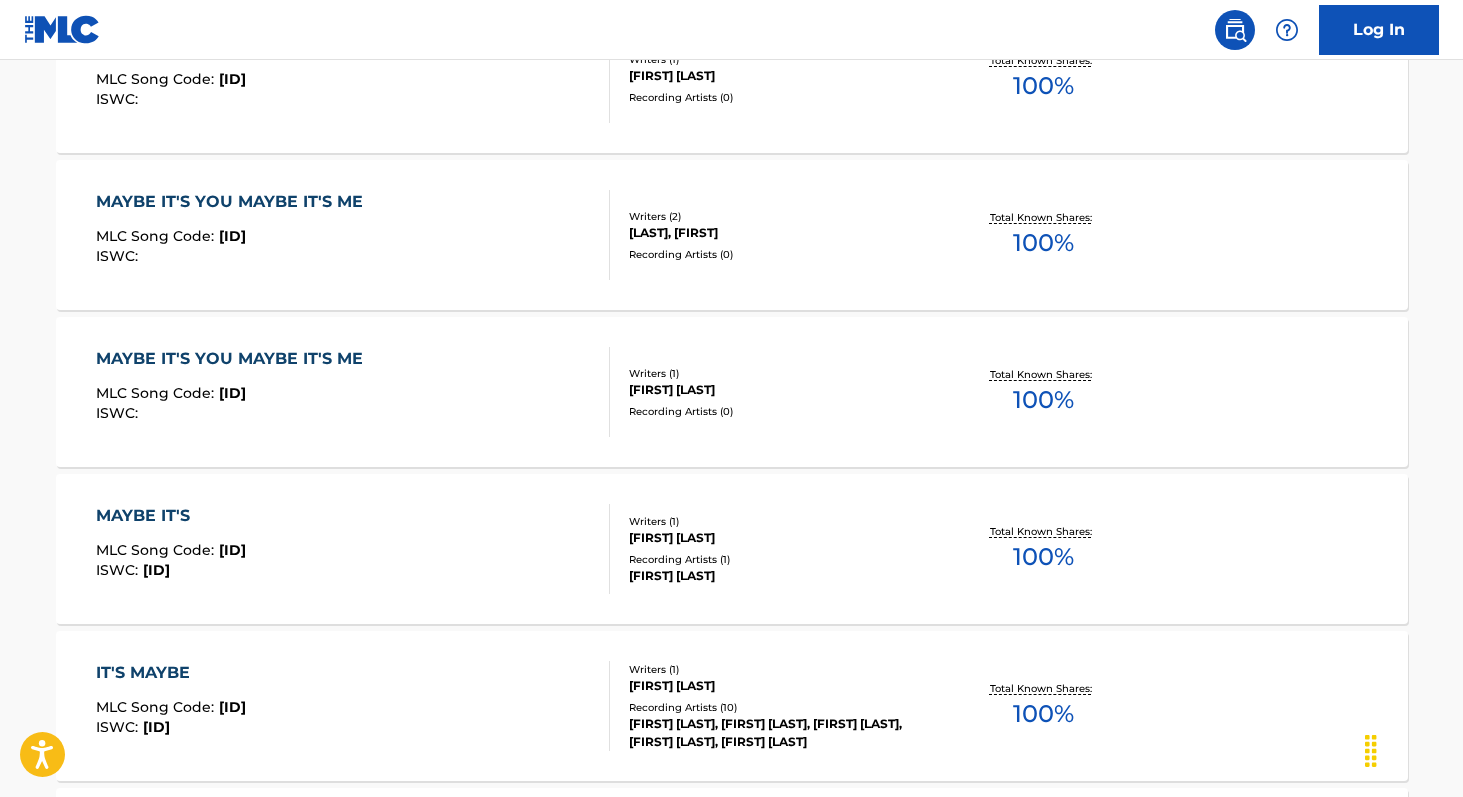 scroll, scrollTop: 983, scrollLeft: 0, axis: vertical 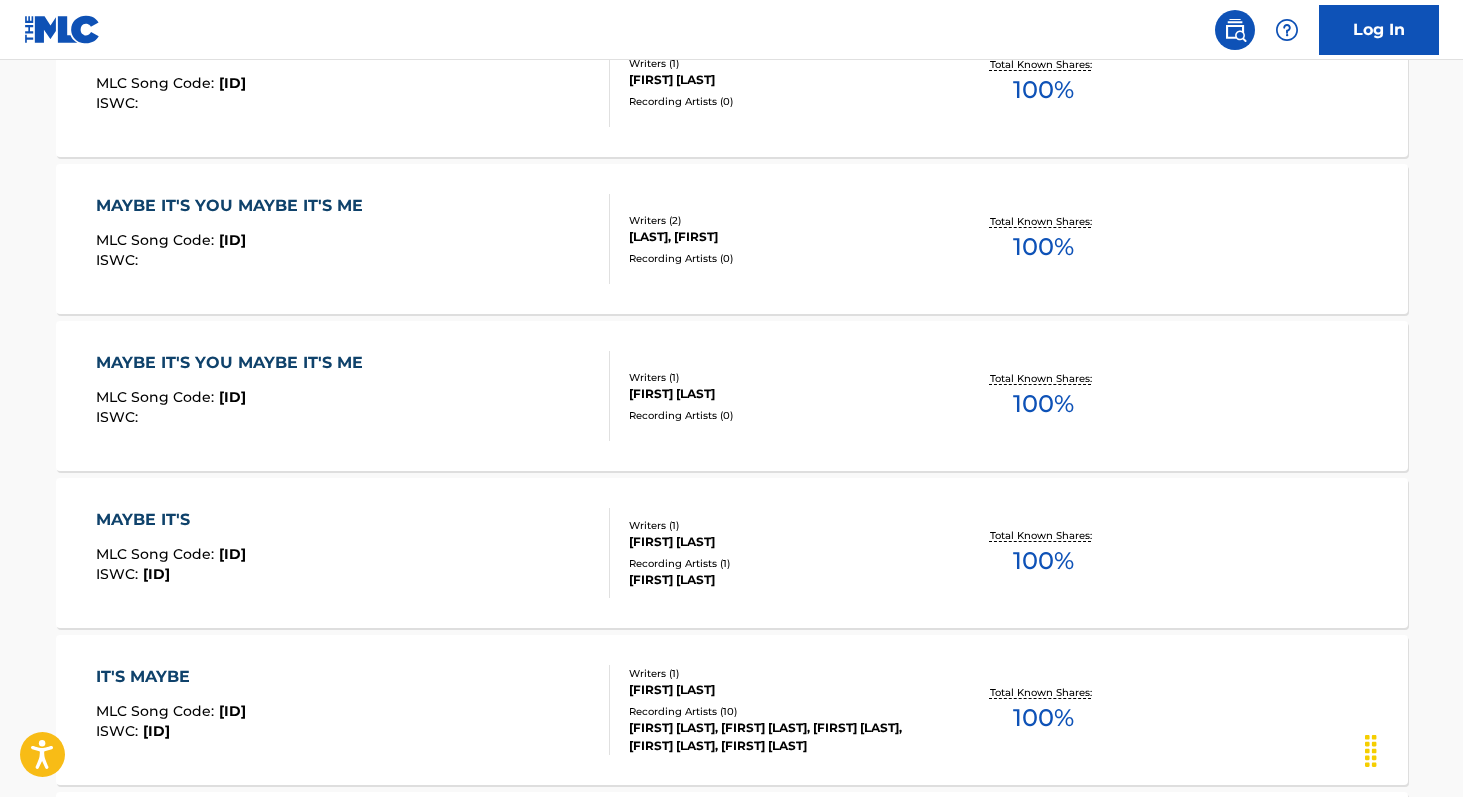click on "MLC Song Code : [ID] ISWC :" at bounding box center (353, 396) 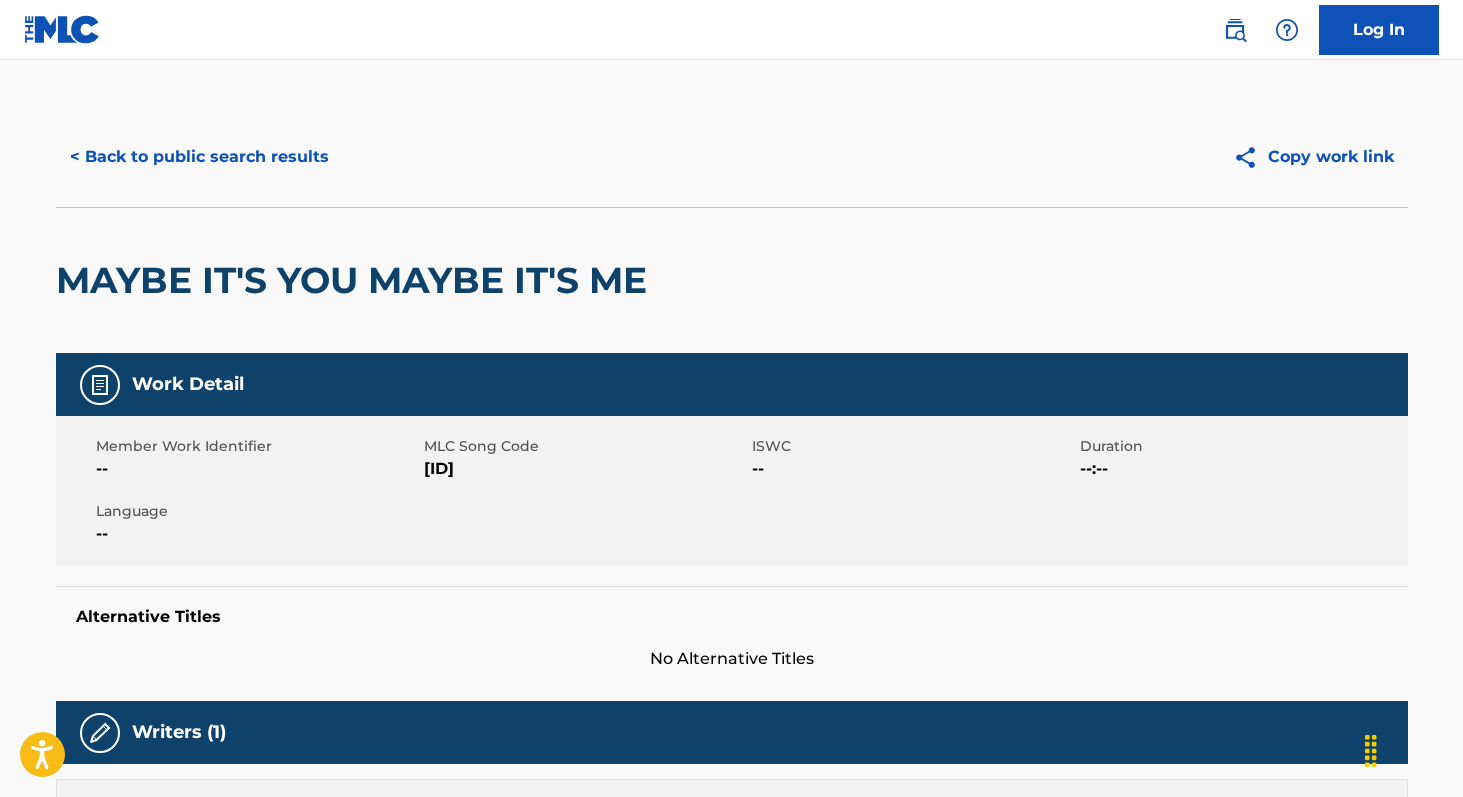 scroll, scrollTop: 0, scrollLeft: 0, axis: both 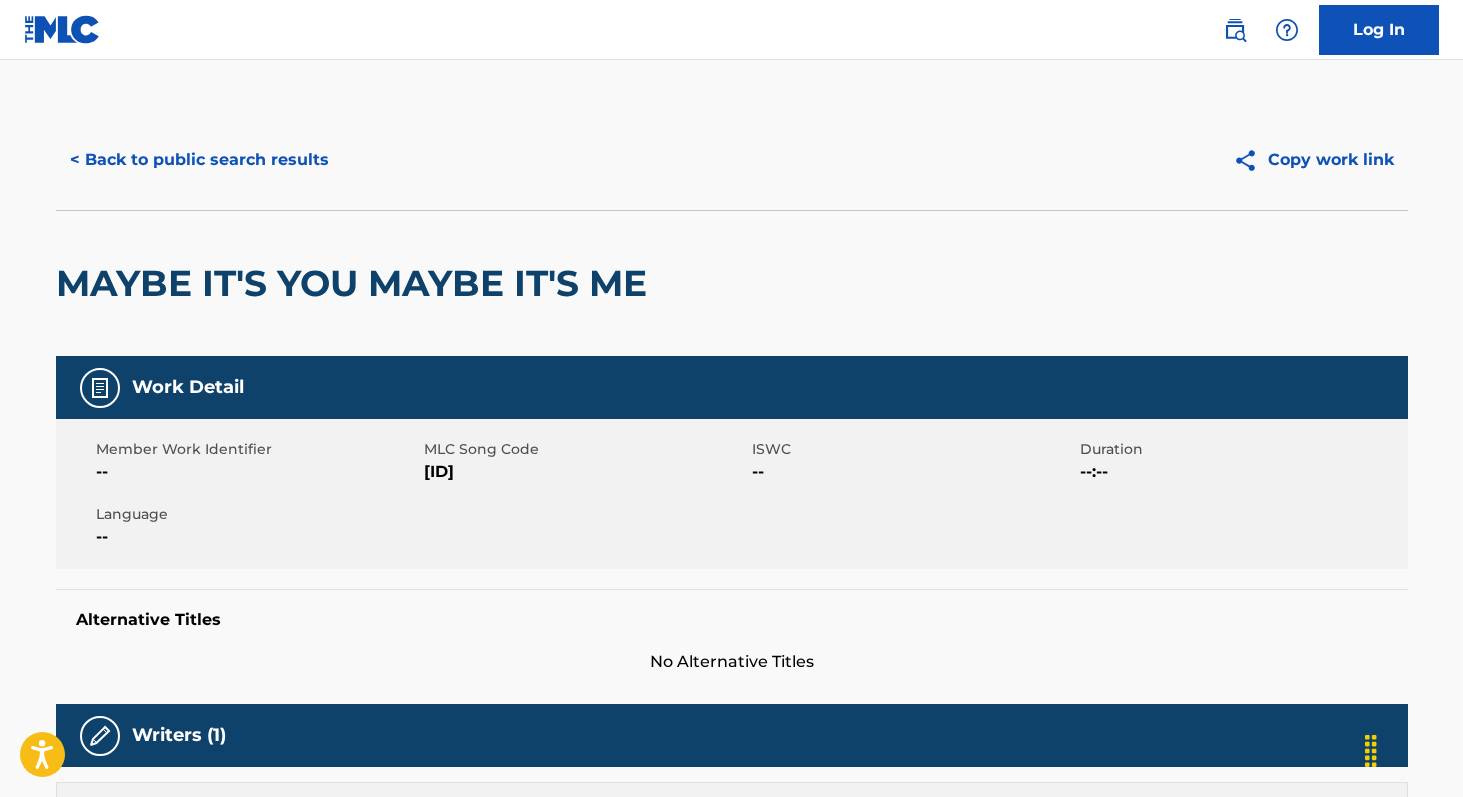 click on "[ID]" at bounding box center [585, 472] 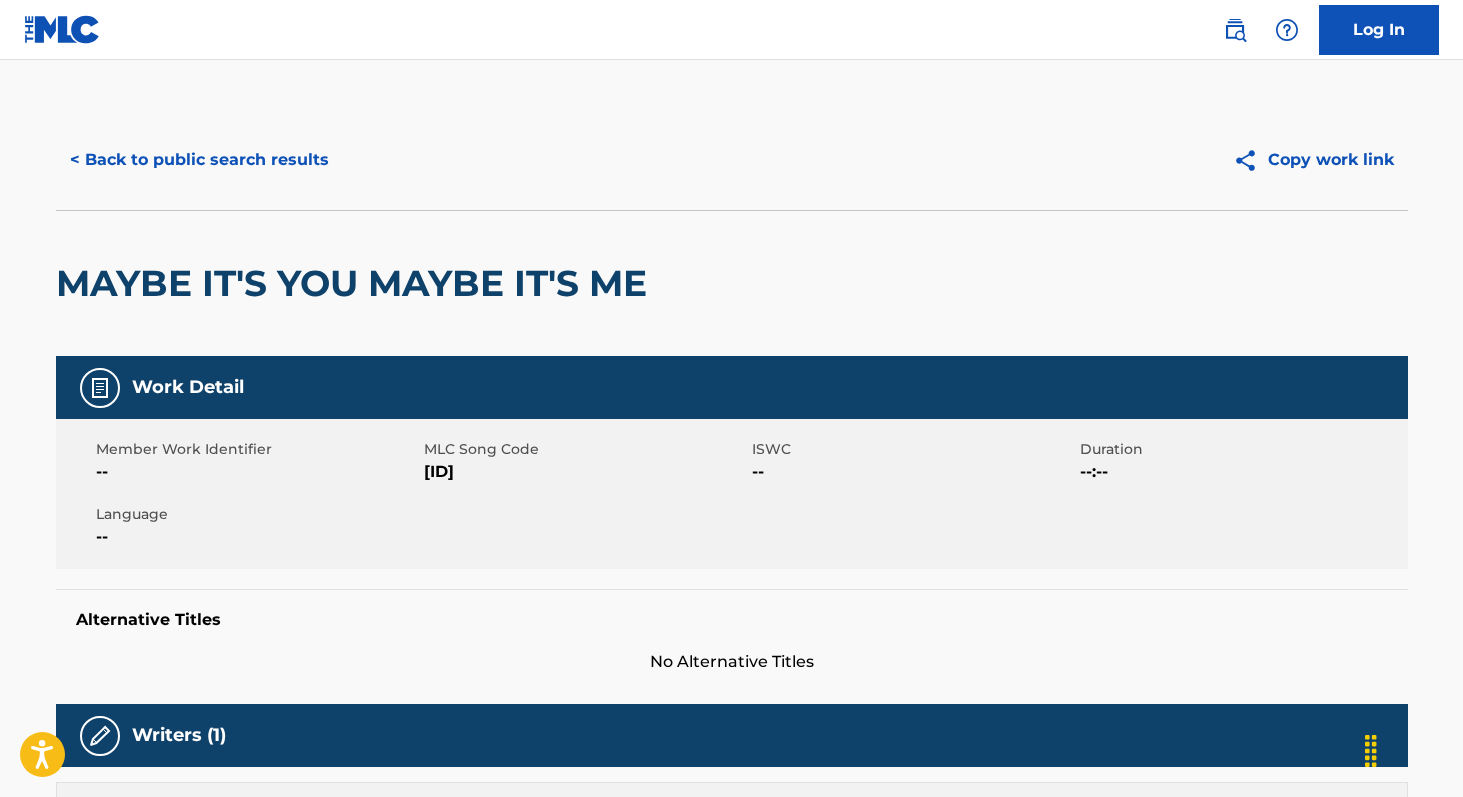 copy on "[ID]" 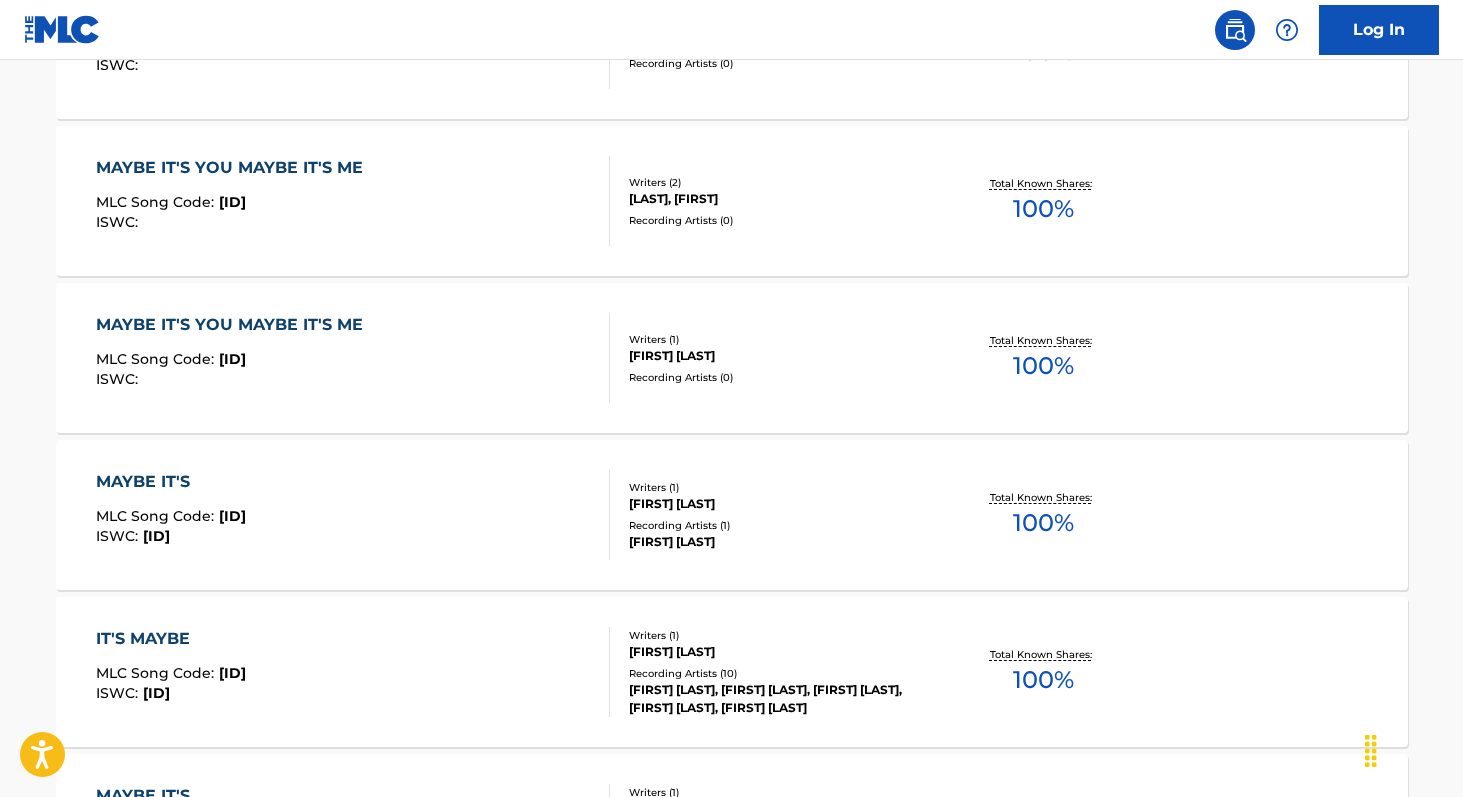 scroll, scrollTop: 0, scrollLeft: 0, axis: both 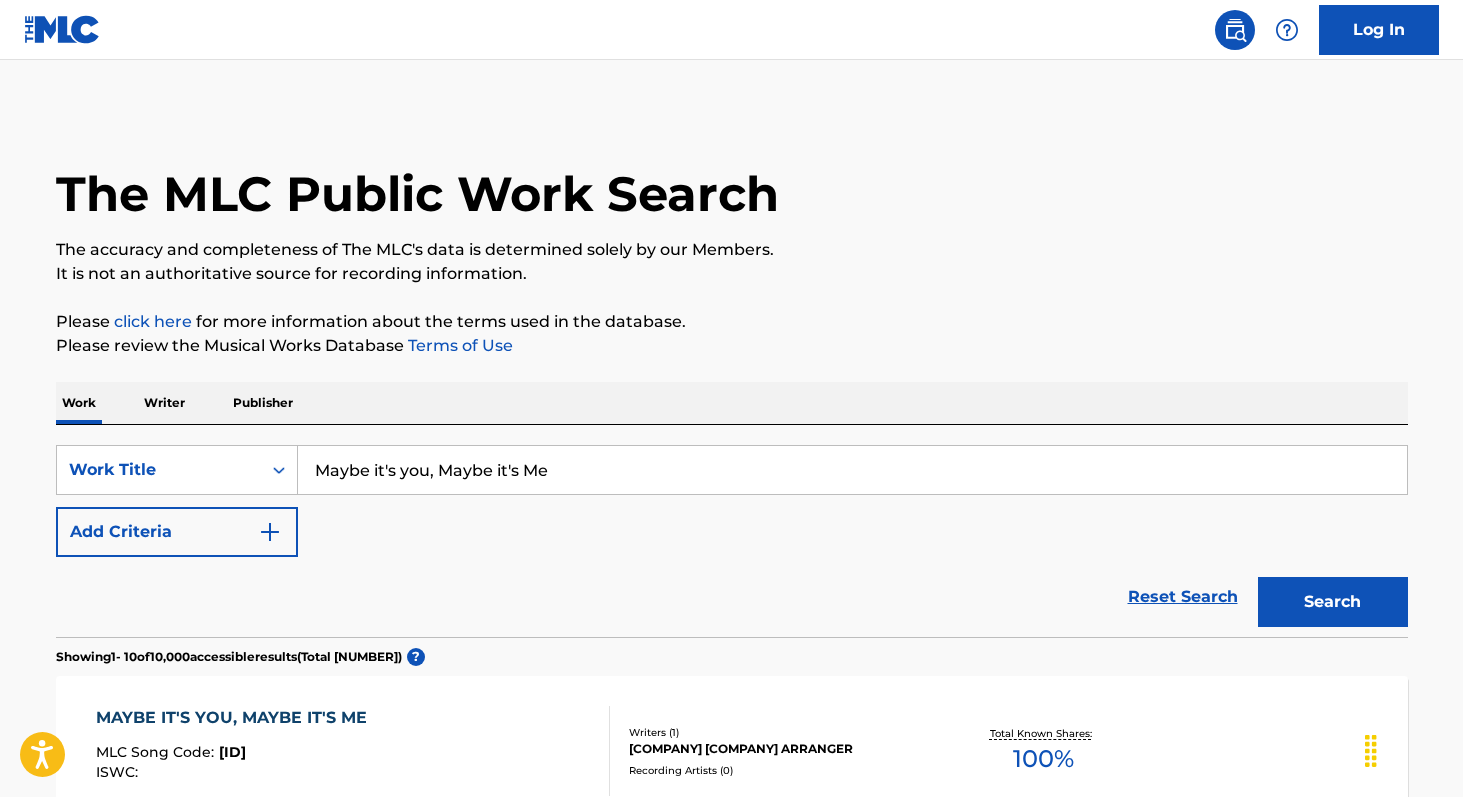 click on "Reset Search" at bounding box center [1183, 597] 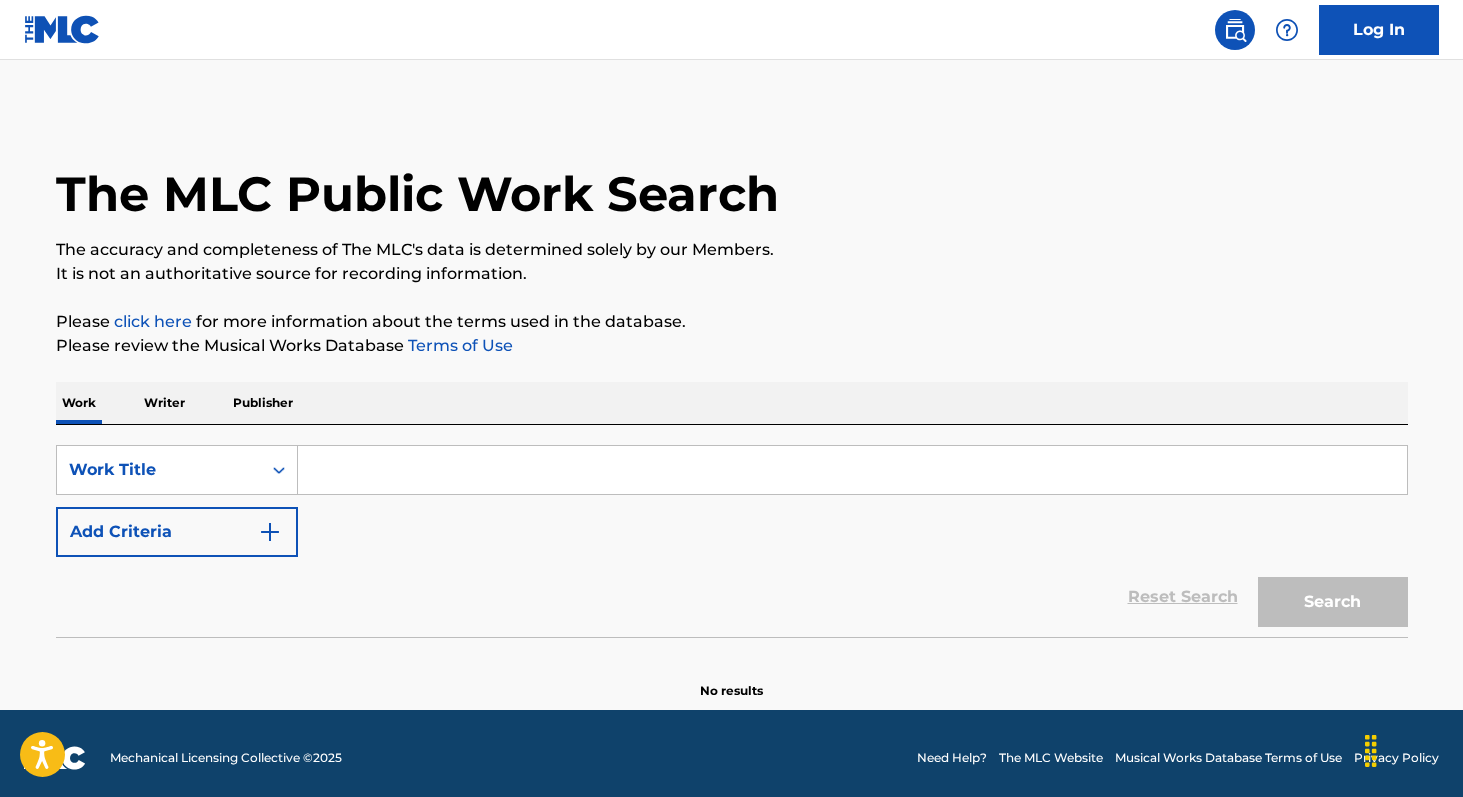 click at bounding box center (852, 470) 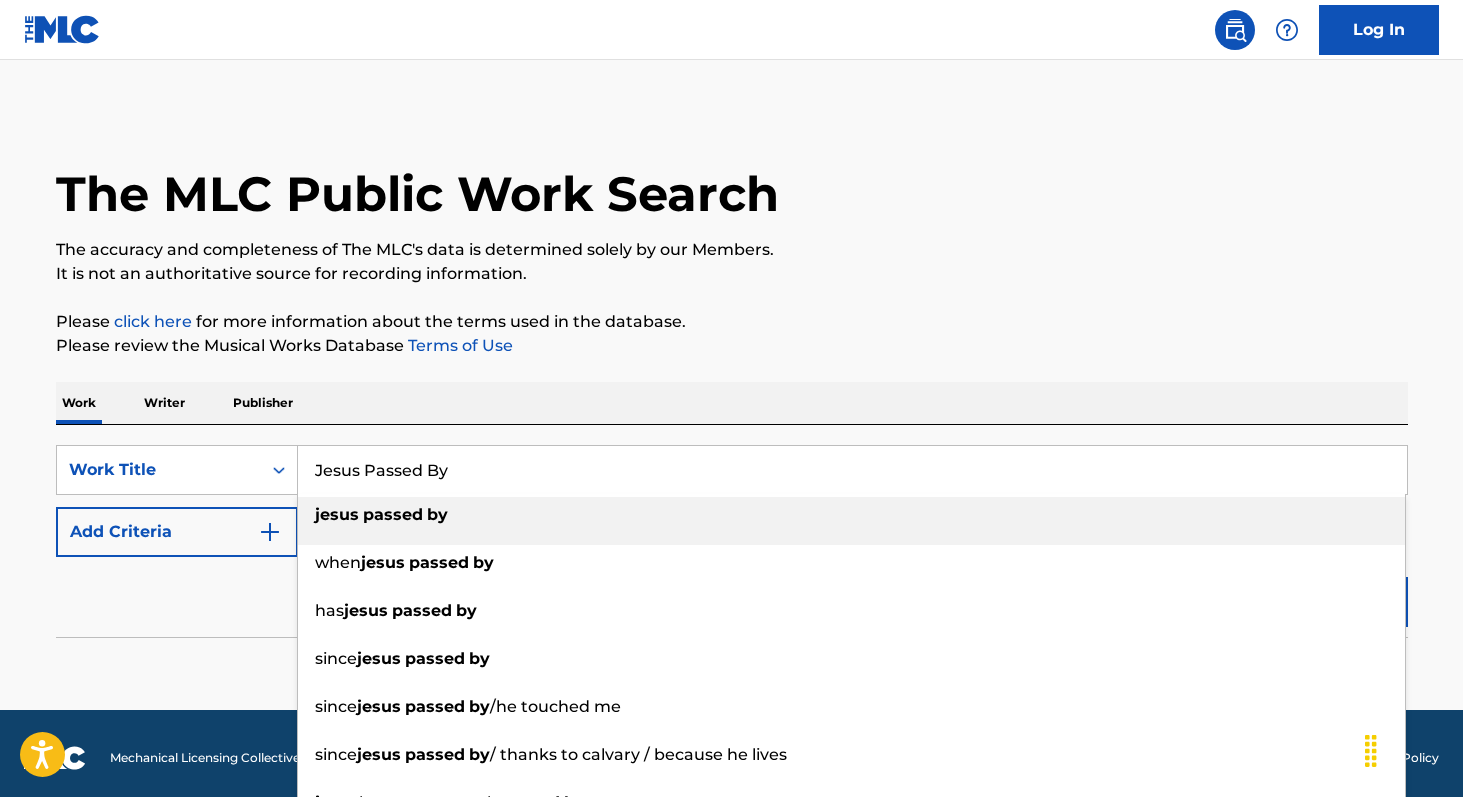 type on "Jesus Passed By" 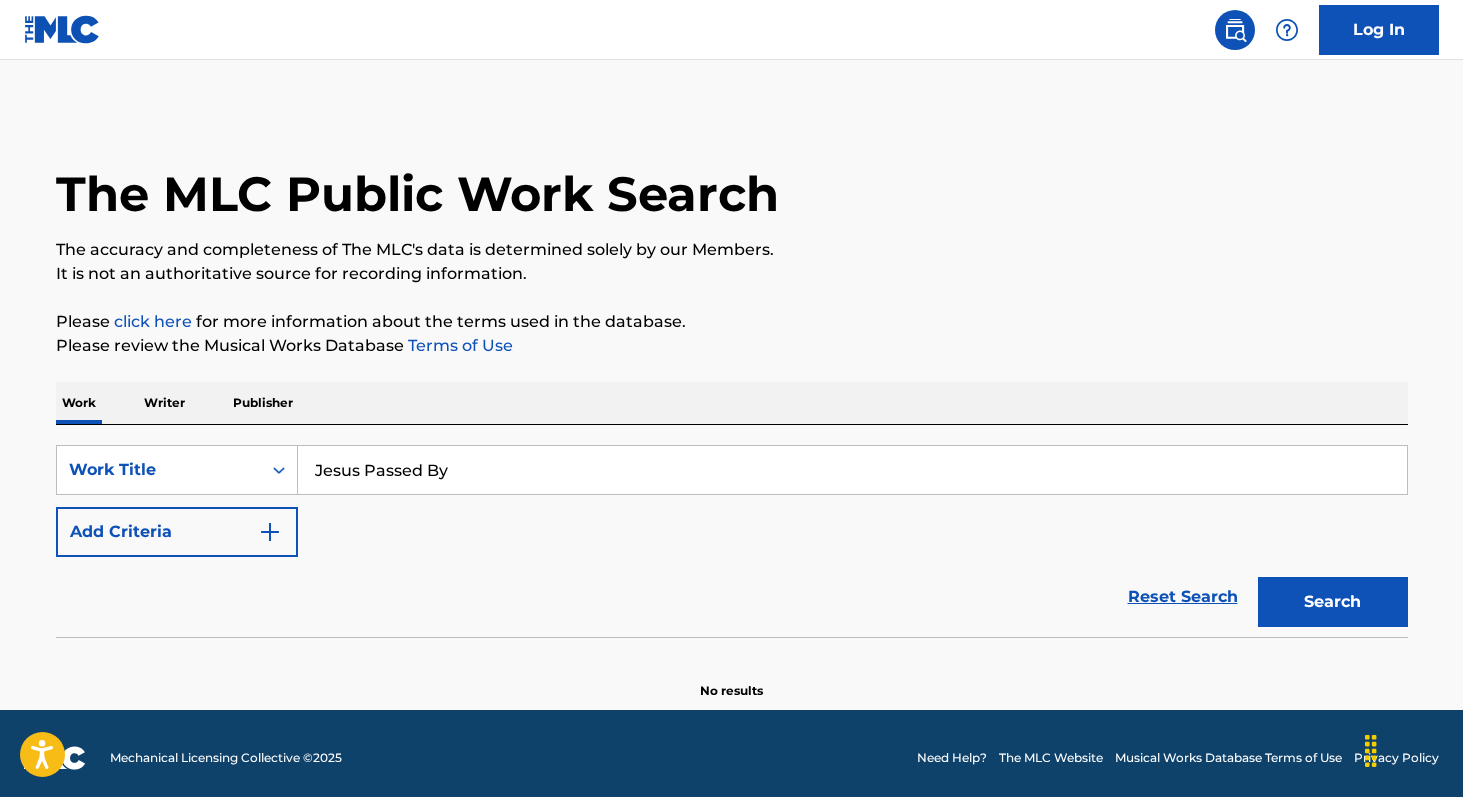 click on "Work Writer Publisher" at bounding box center (732, 403) 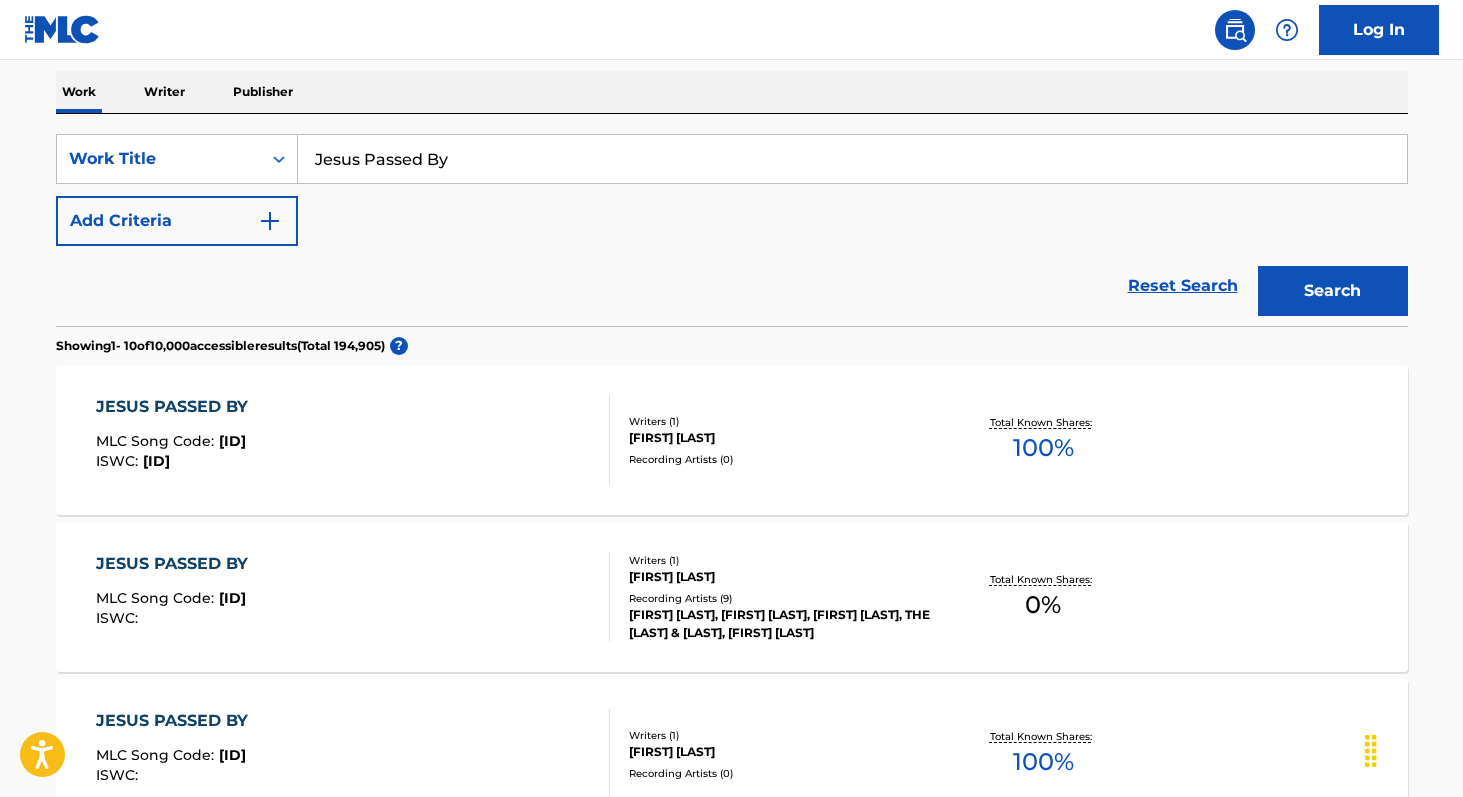 scroll, scrollTop: 312, scrollLeft: 0, axis: vertical 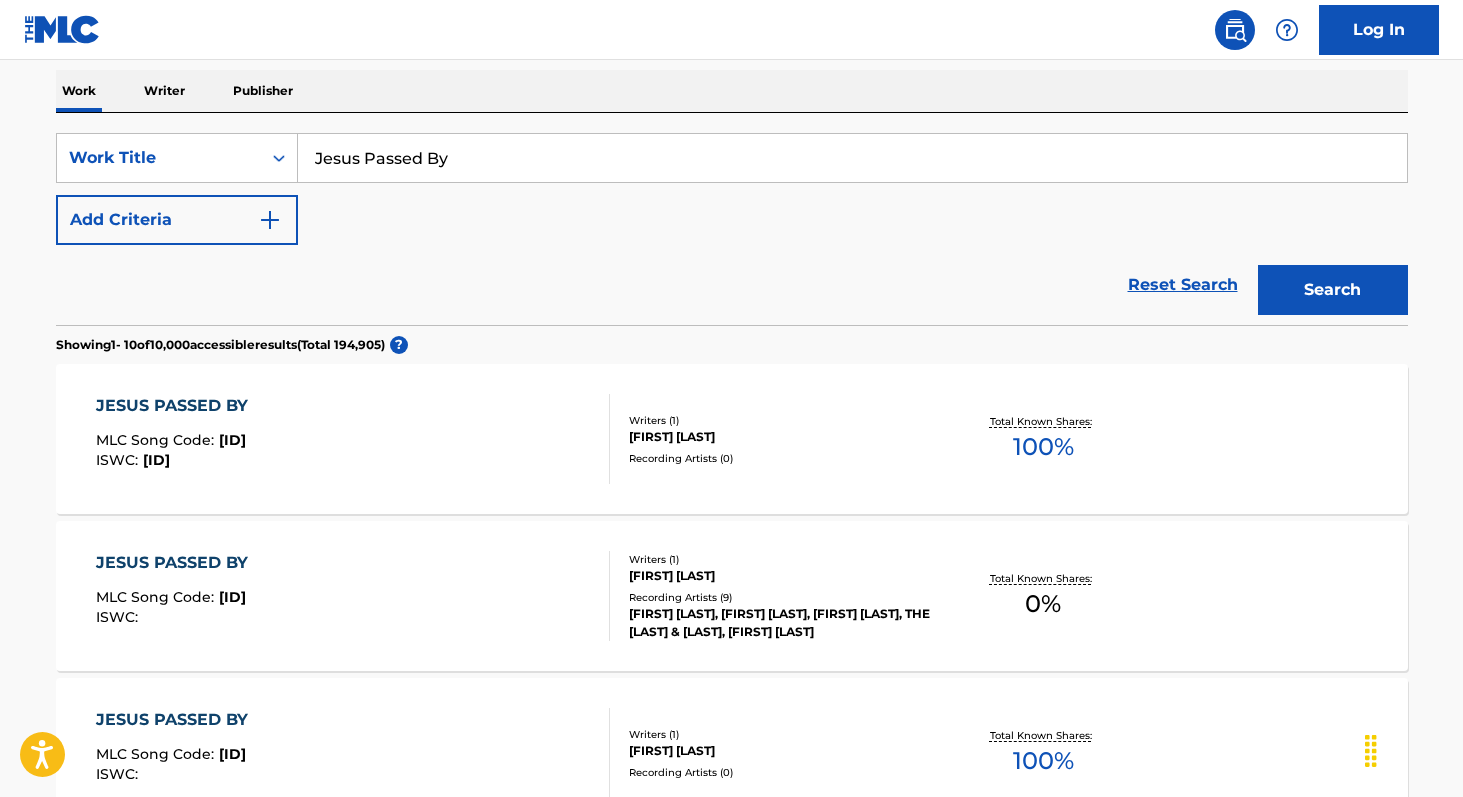 click on "MLC Song Code : [ID] ISWC :" at bounding box center [353, 596] 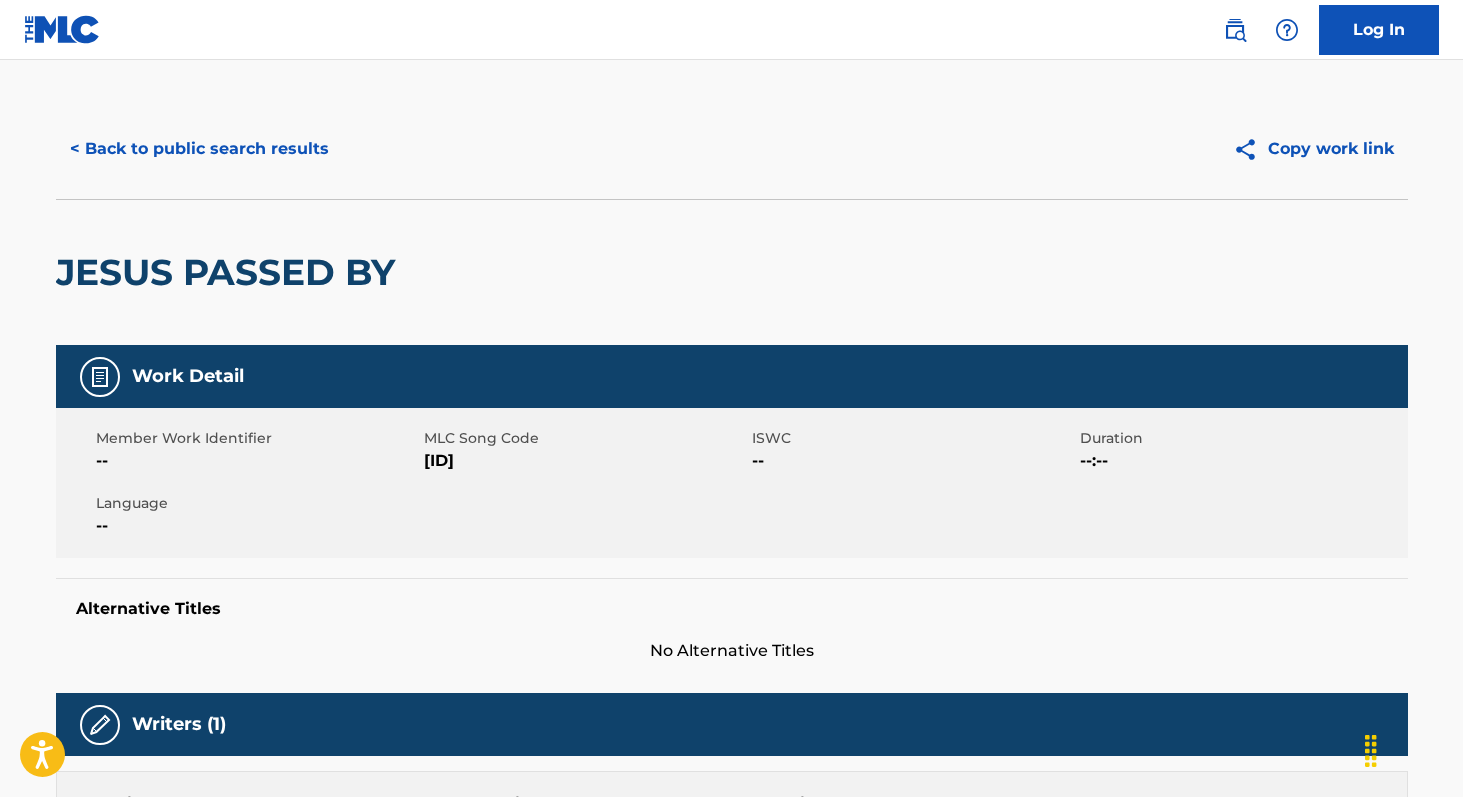 scroll, scrollTop: 0, scrollLeft: 0, axis: both 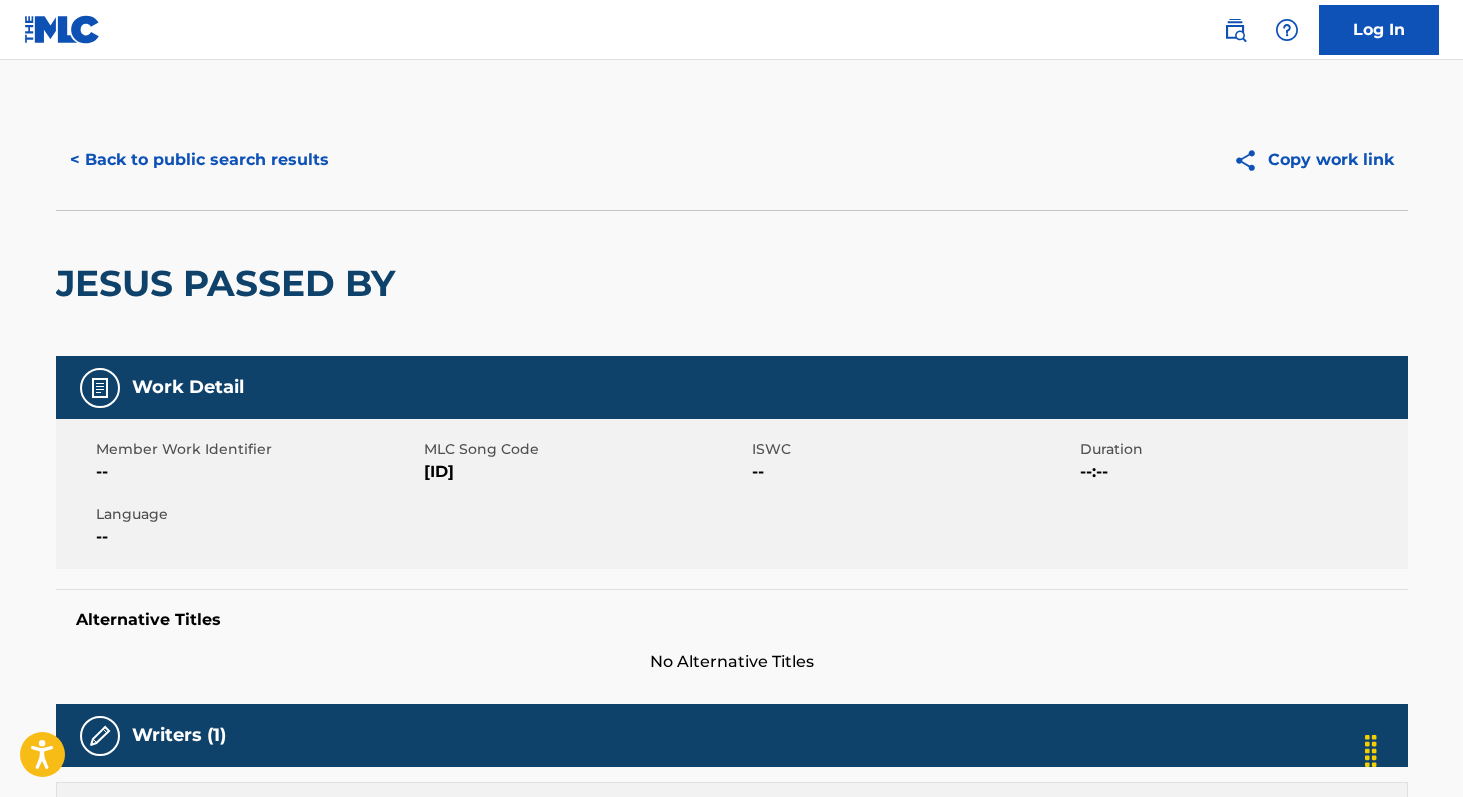 click on "[ID]" at bounding box center [585, 472] 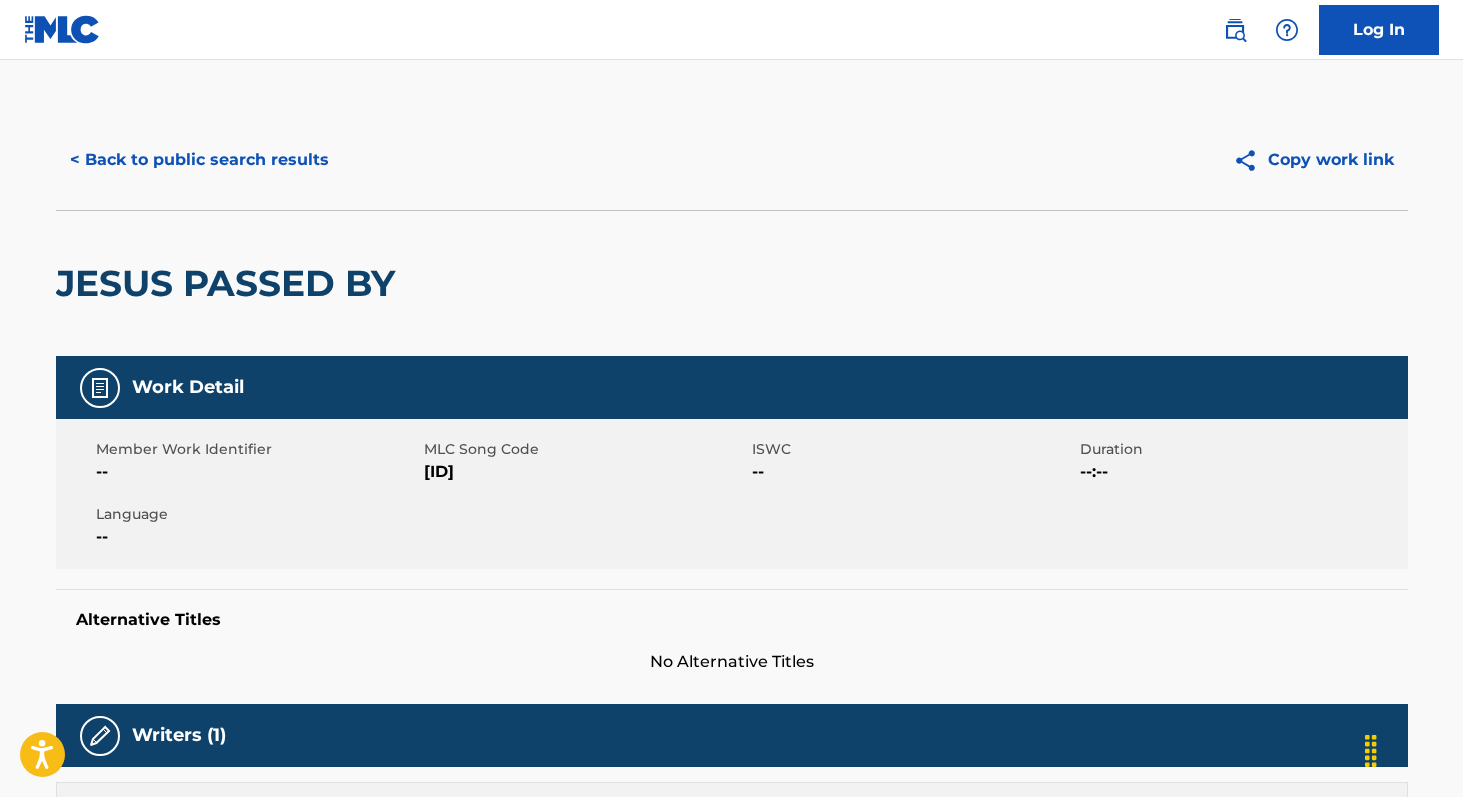 copy on "[ID]" 